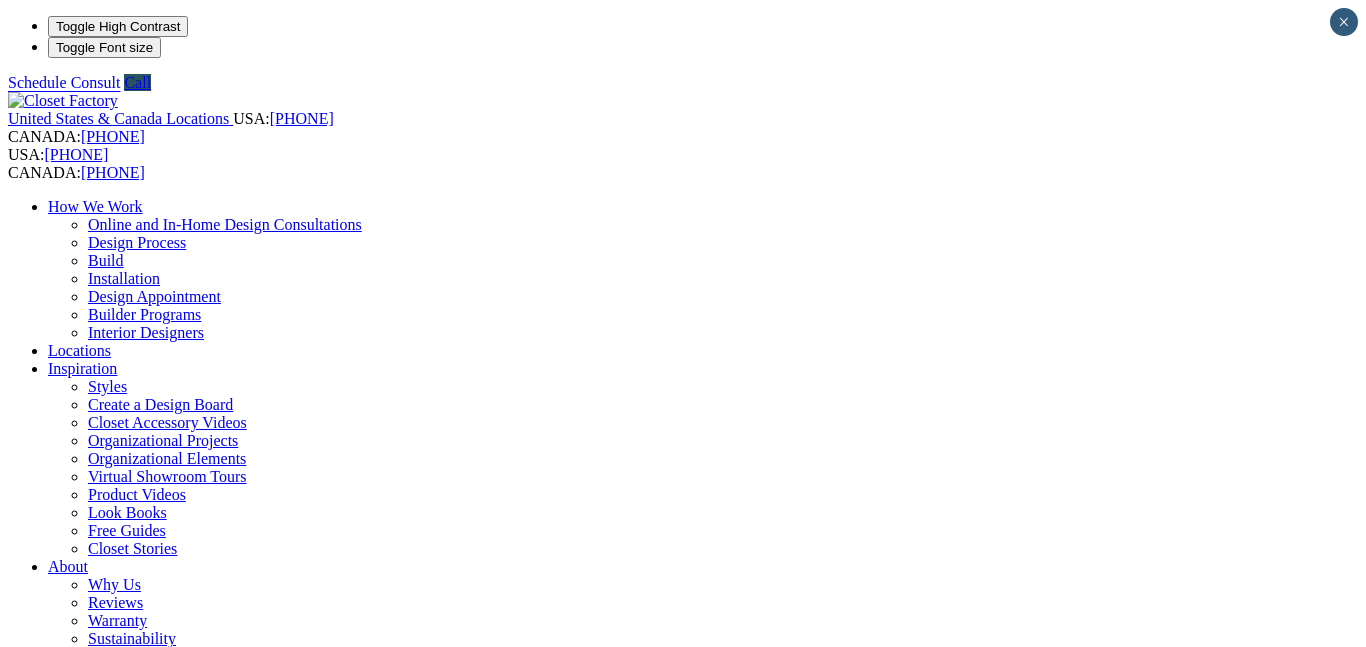 scroll, scrollTop: 0, scrollLeft: 0, axis: both 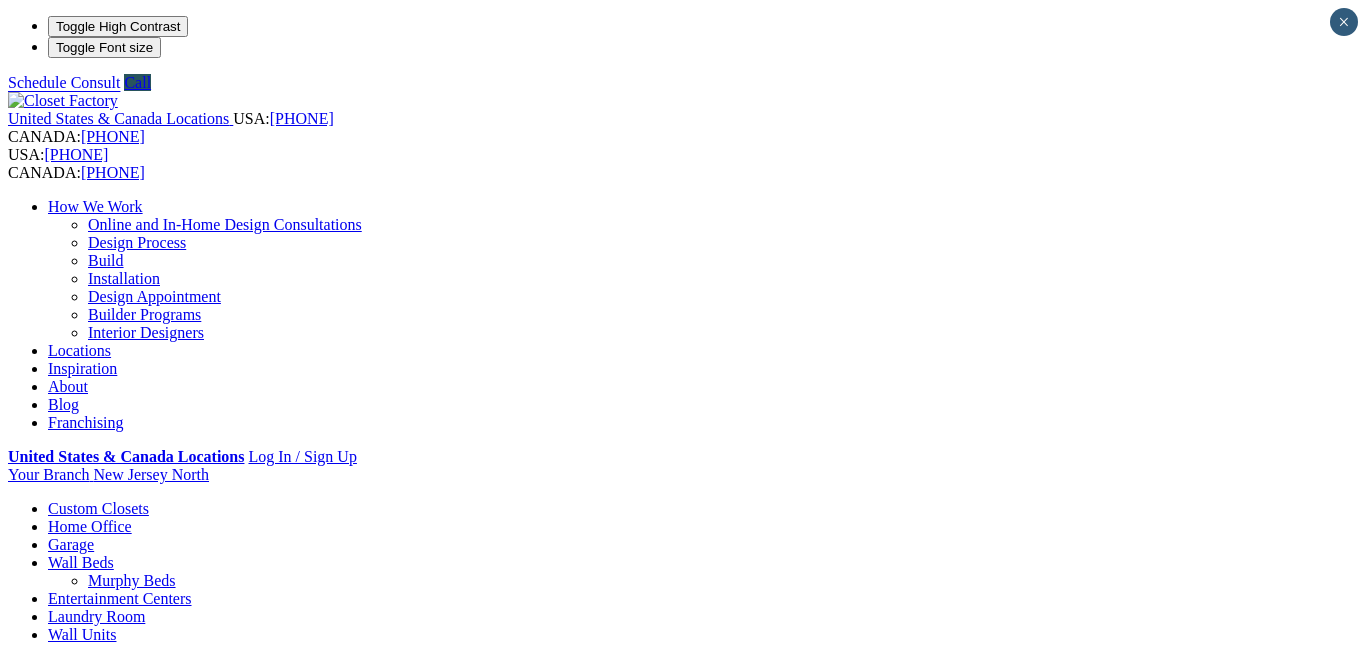 click on "Home Office" at bounding box center [90, 526] 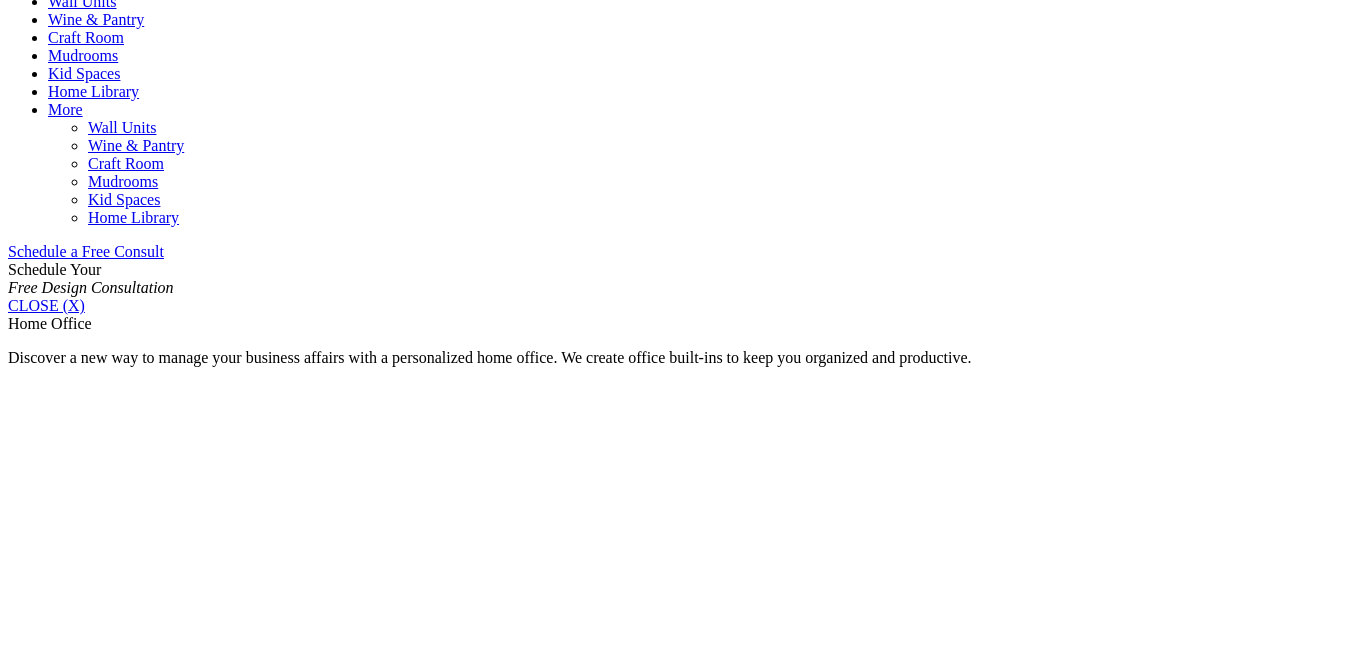 scroll, scrollTop: 1101, scrollLeft: 0, axis: vertical 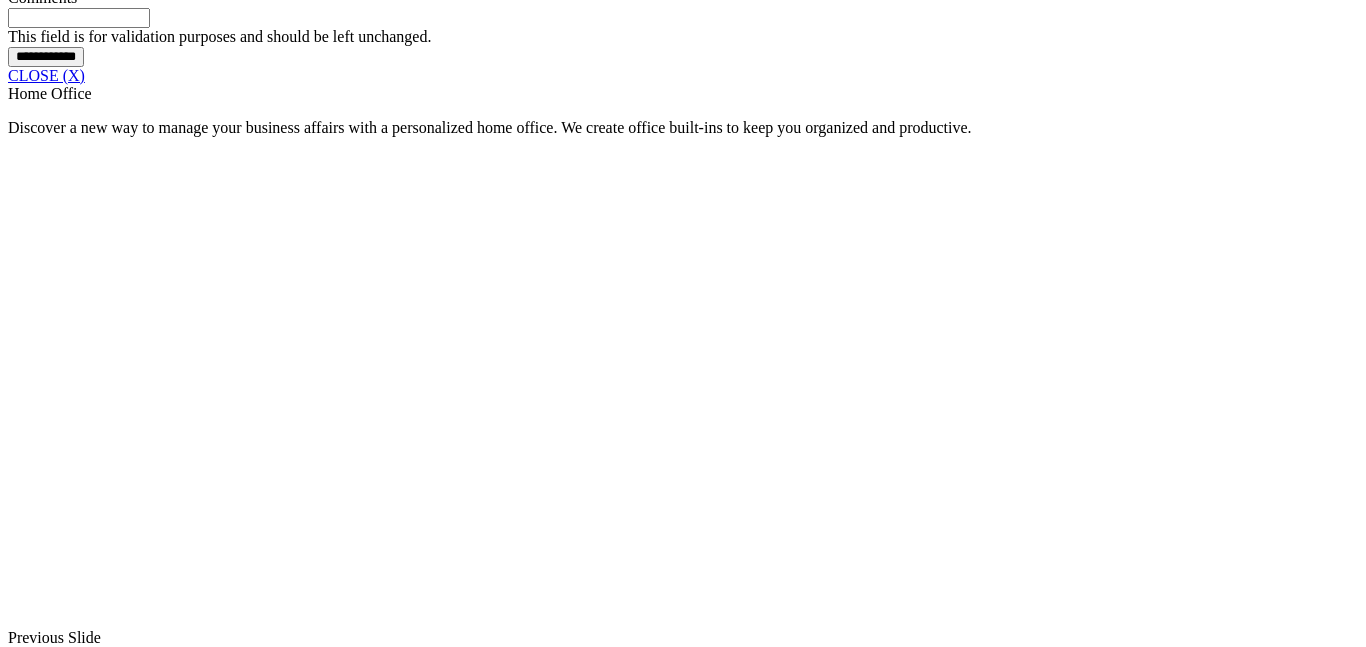 click at bounding box center [164, -426] 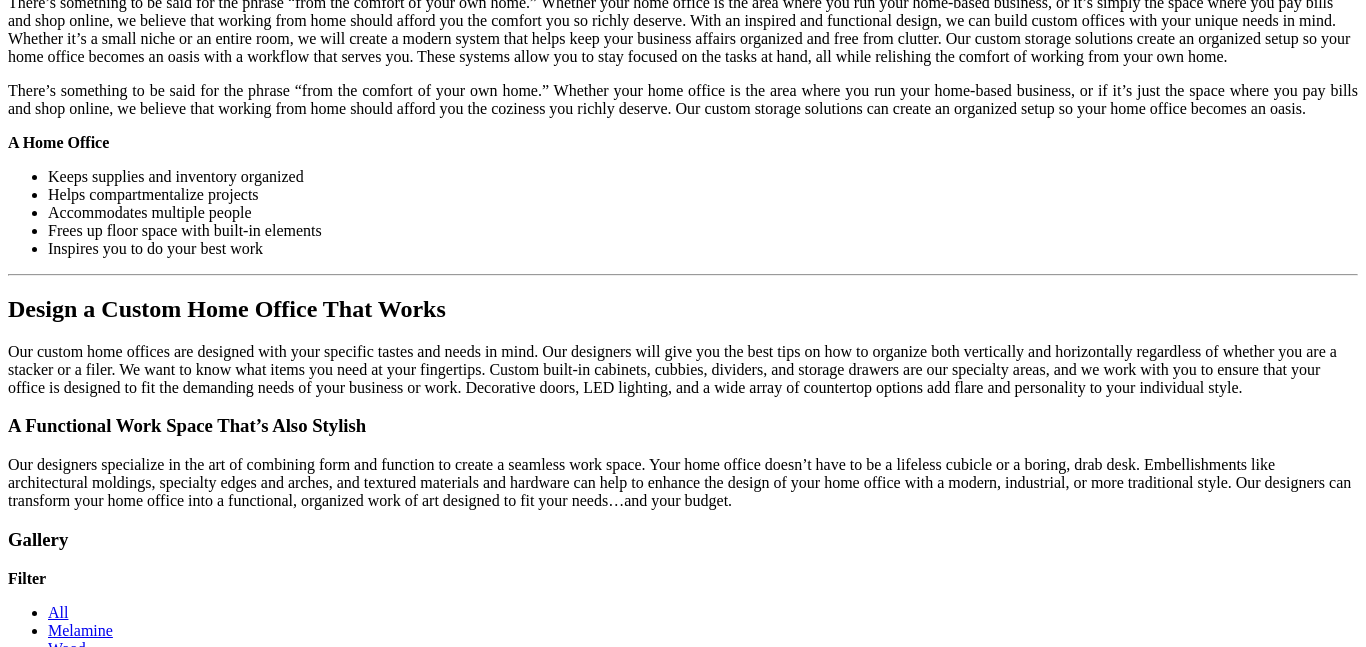scroll, scrollTop: 2074, scrollLeft: 0, axis: vertical 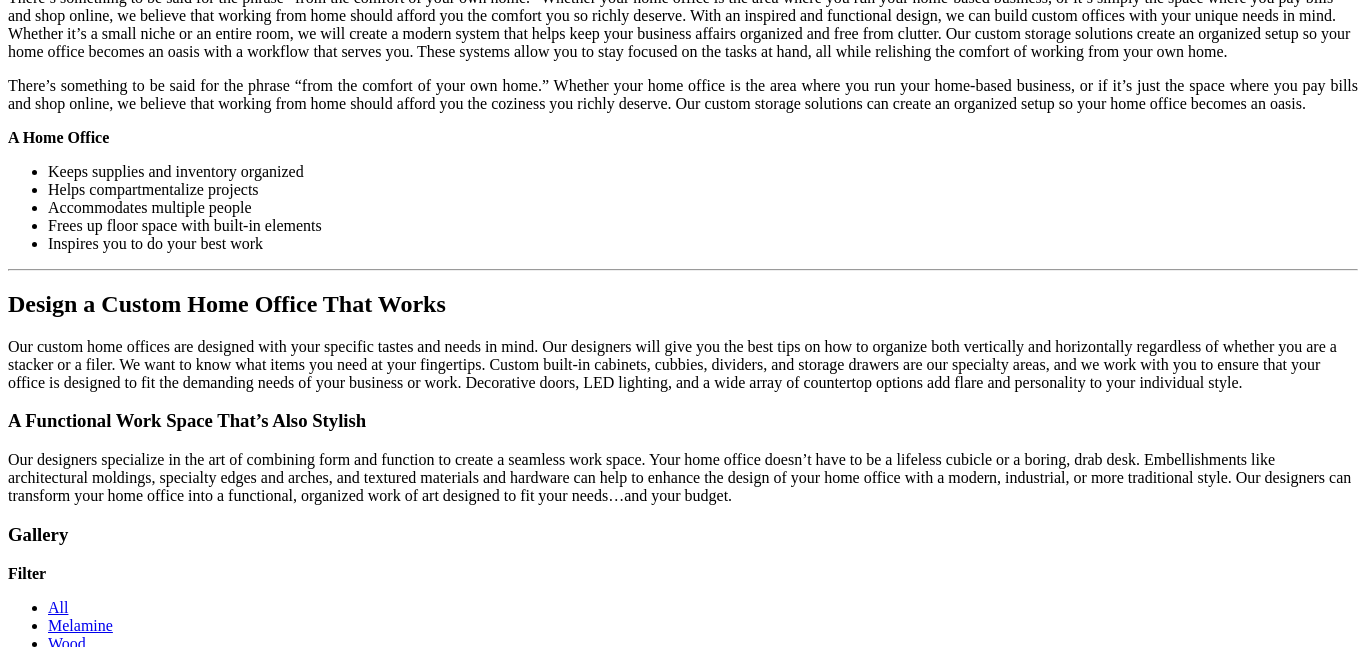 click on "Load More" at bounding box center [44, 7390] 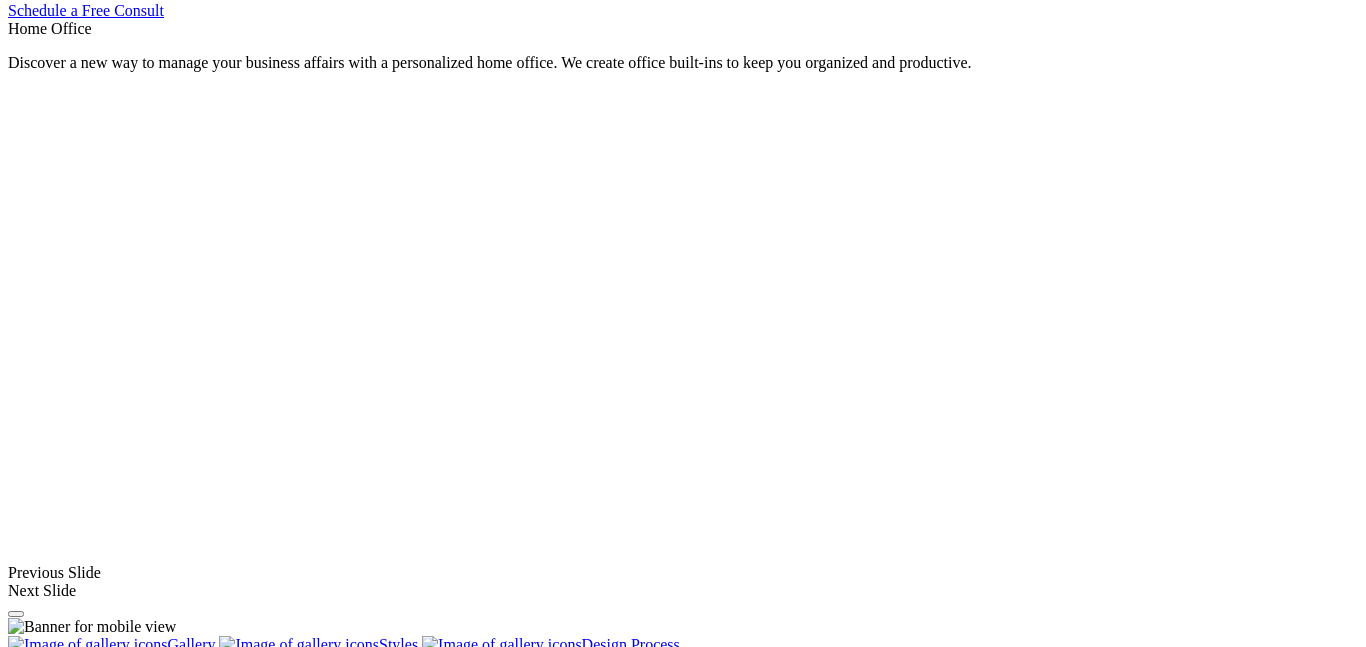 scroll, scrollTop: 0, scrollLeft: 0, axis: both 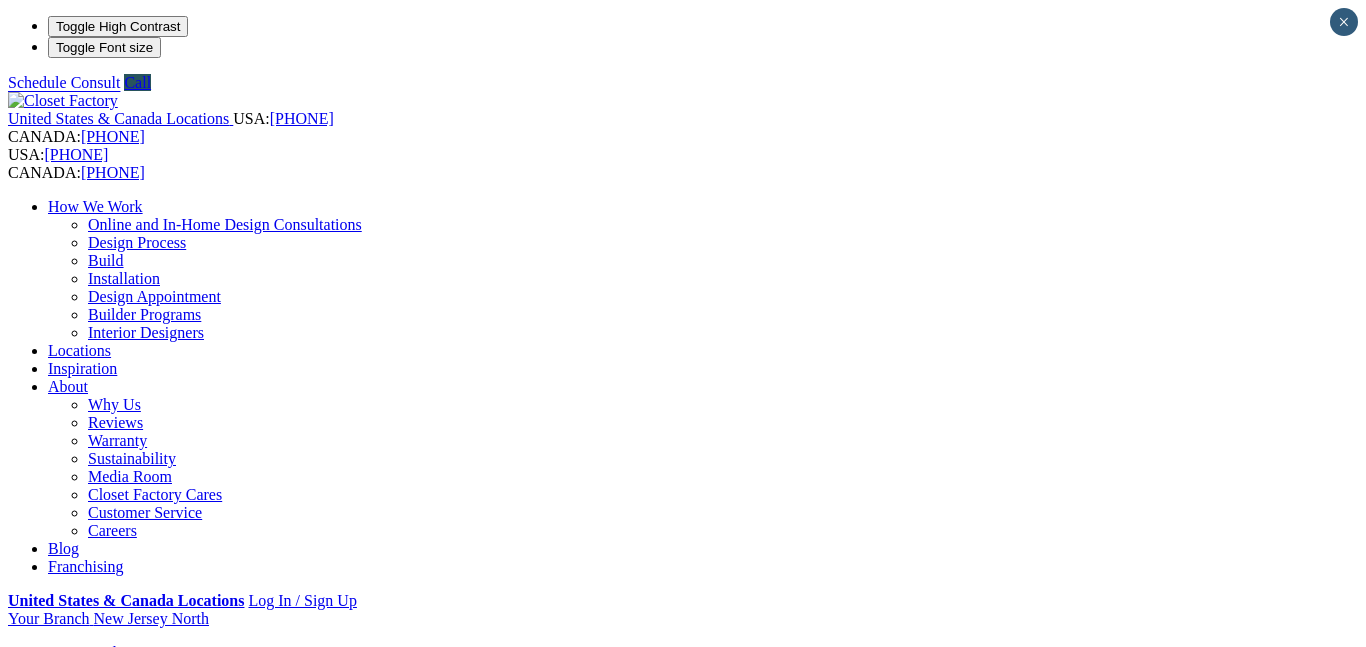 click on "Closet Organizers Dressing Rooms Finesse Systems Reach-in Closets Shoe Closets Walk-in Closets Wardrobe Closets Wood Closets" at bounding box center [703, 734] 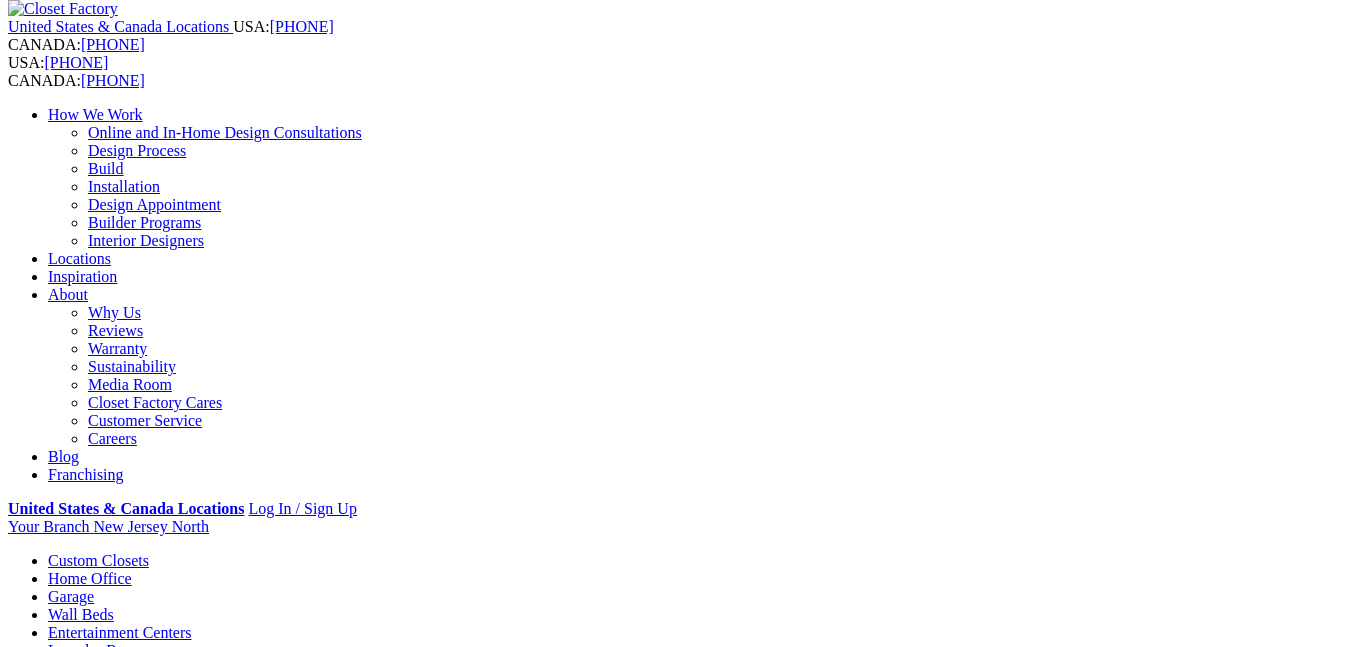 scroll, scrollTop: 124, scrollLeft: 0, axis: vertical 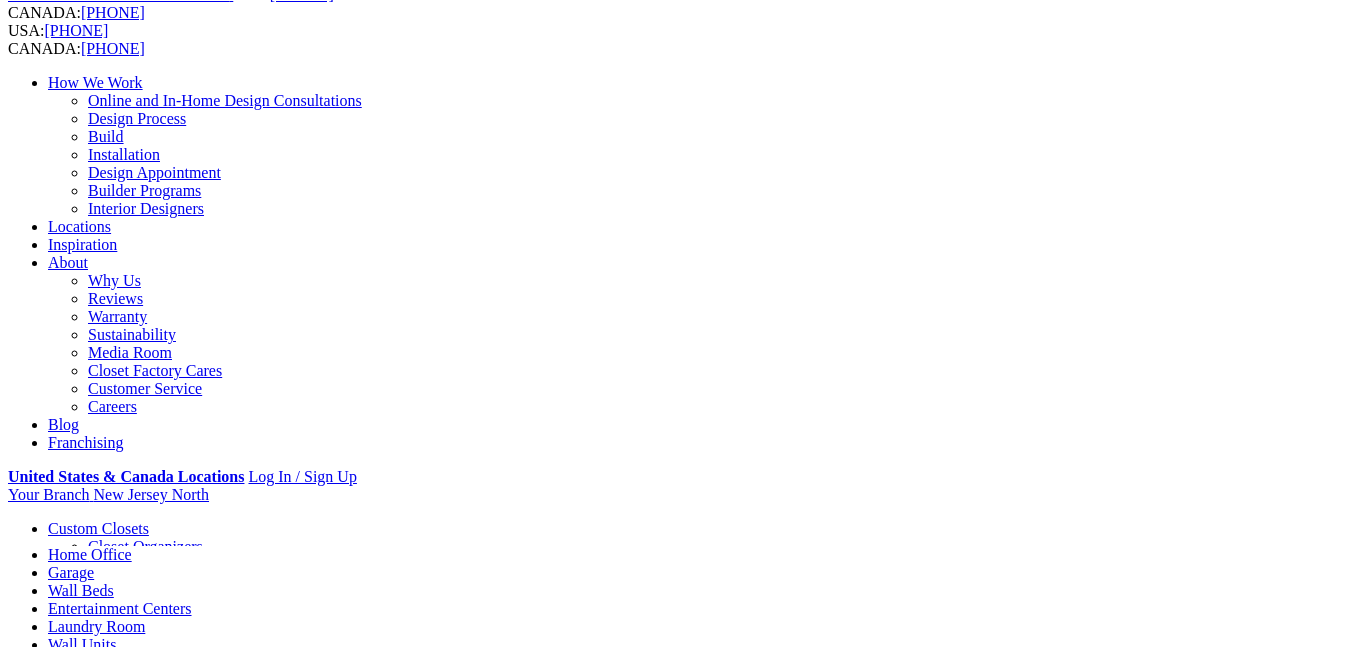 click on "Custom Closets" at bounding box center (98, 528) 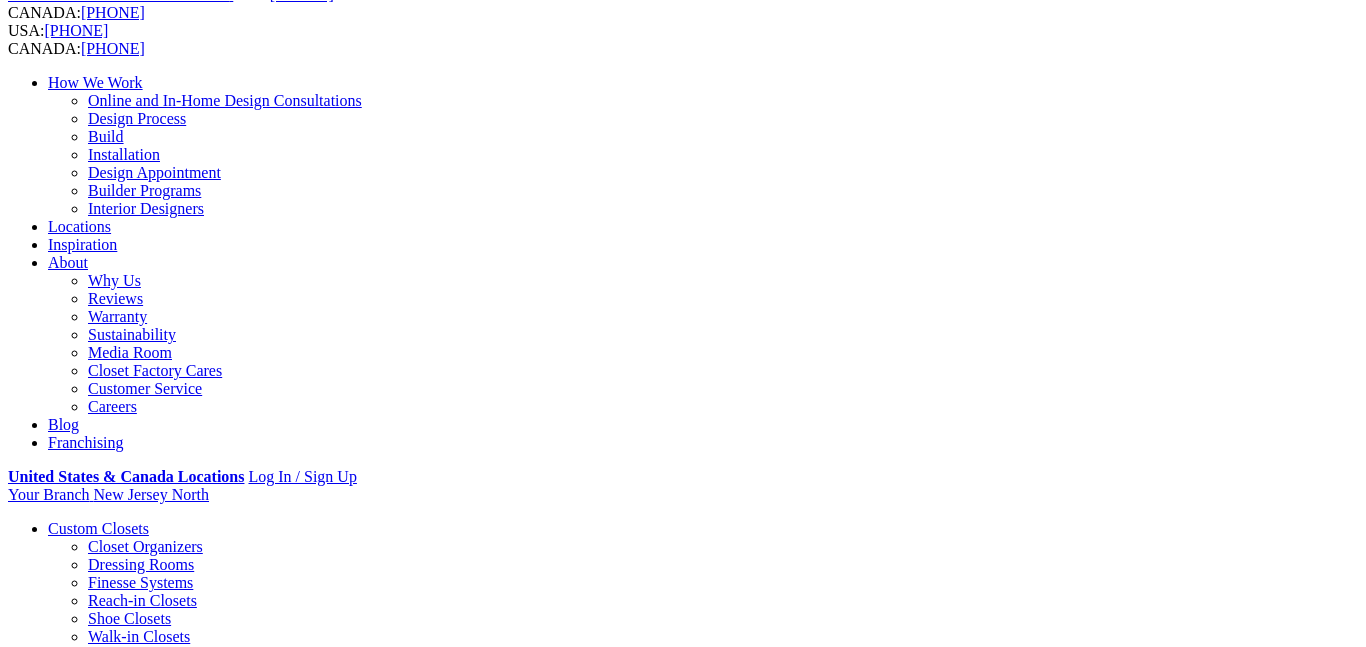 click on "Walk-in Closets" at bounding box center (139, 636) 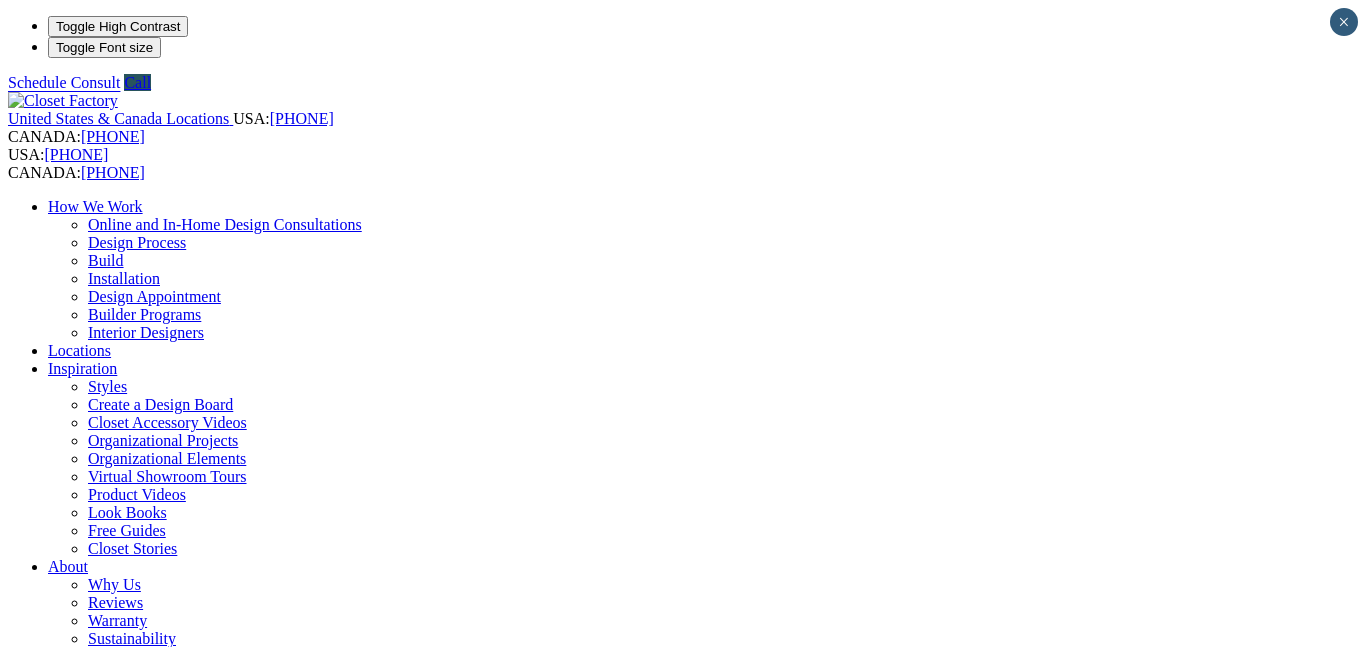 scroll, scrollTop: 204, scrollLeft: 0, axis: vertical 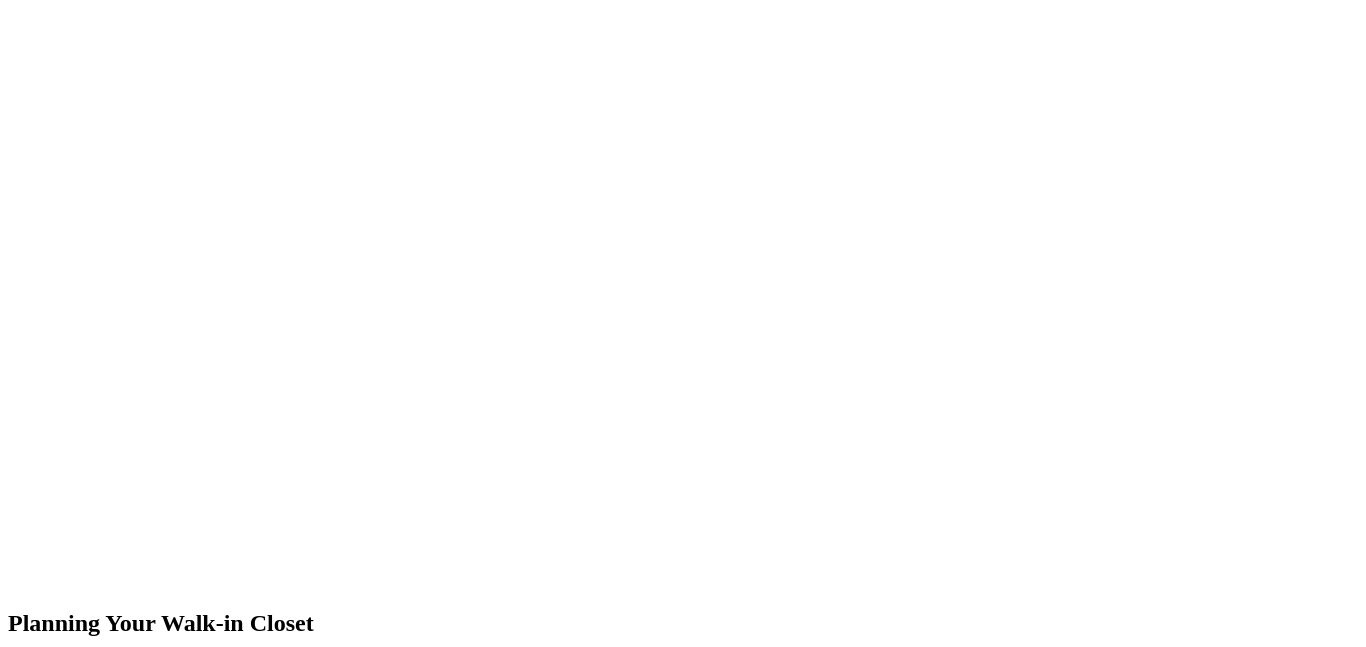 click on "next" at bounding box center (683, 1763) 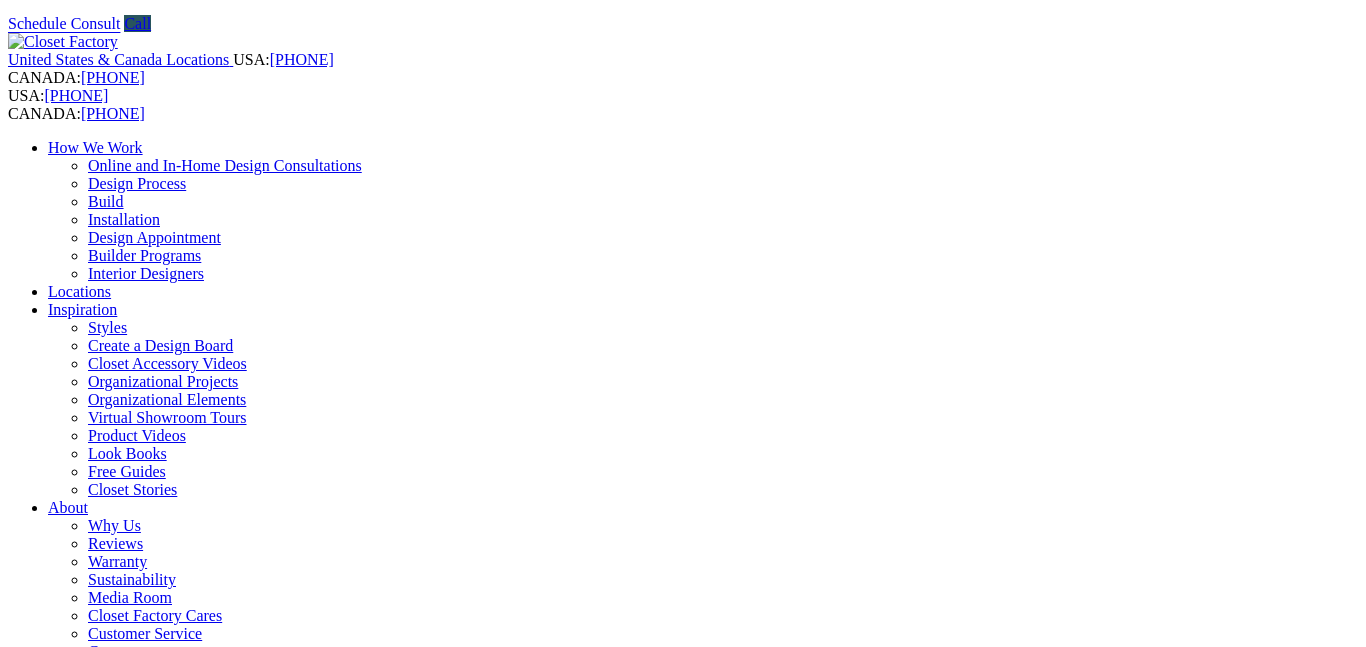 scroll, scrollTop: 0, scrollLeft: 0, axis: both 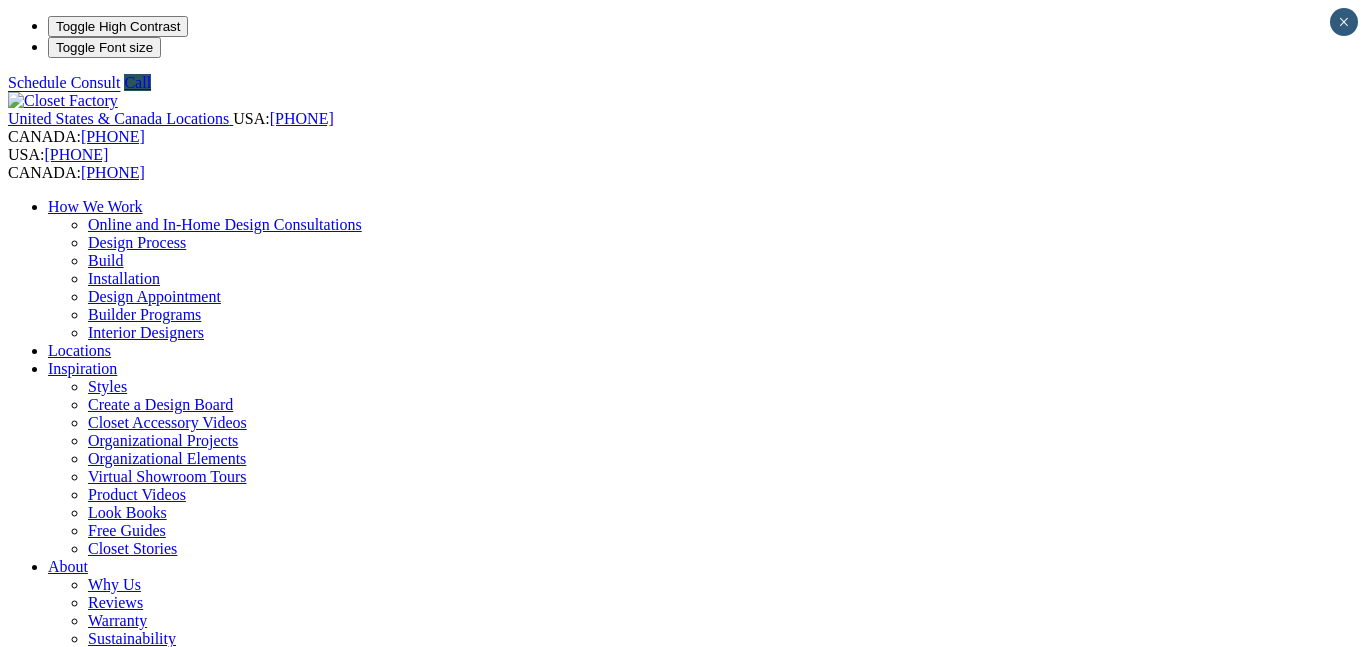 click on "Your Branch
New Jersey North
ZIP code
*" at bounding box center (683, 799) 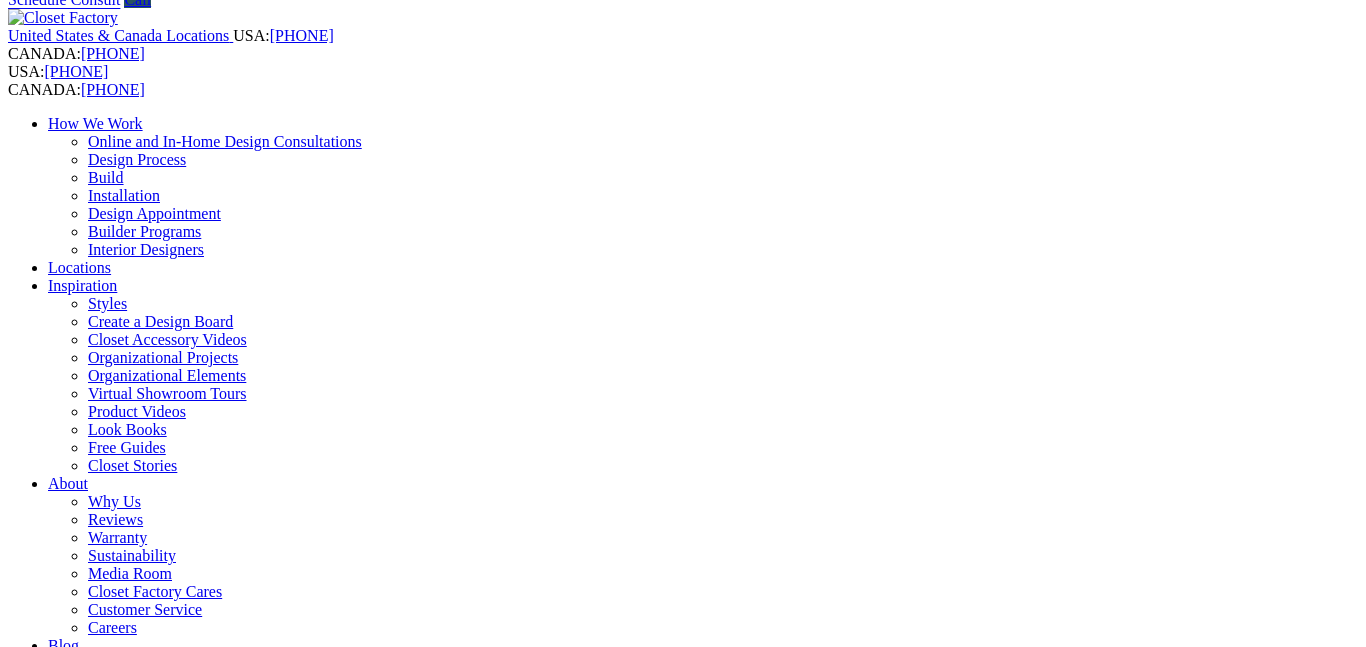 scroll, scrollTop: 0, scrollLeft: 0, axis: both 